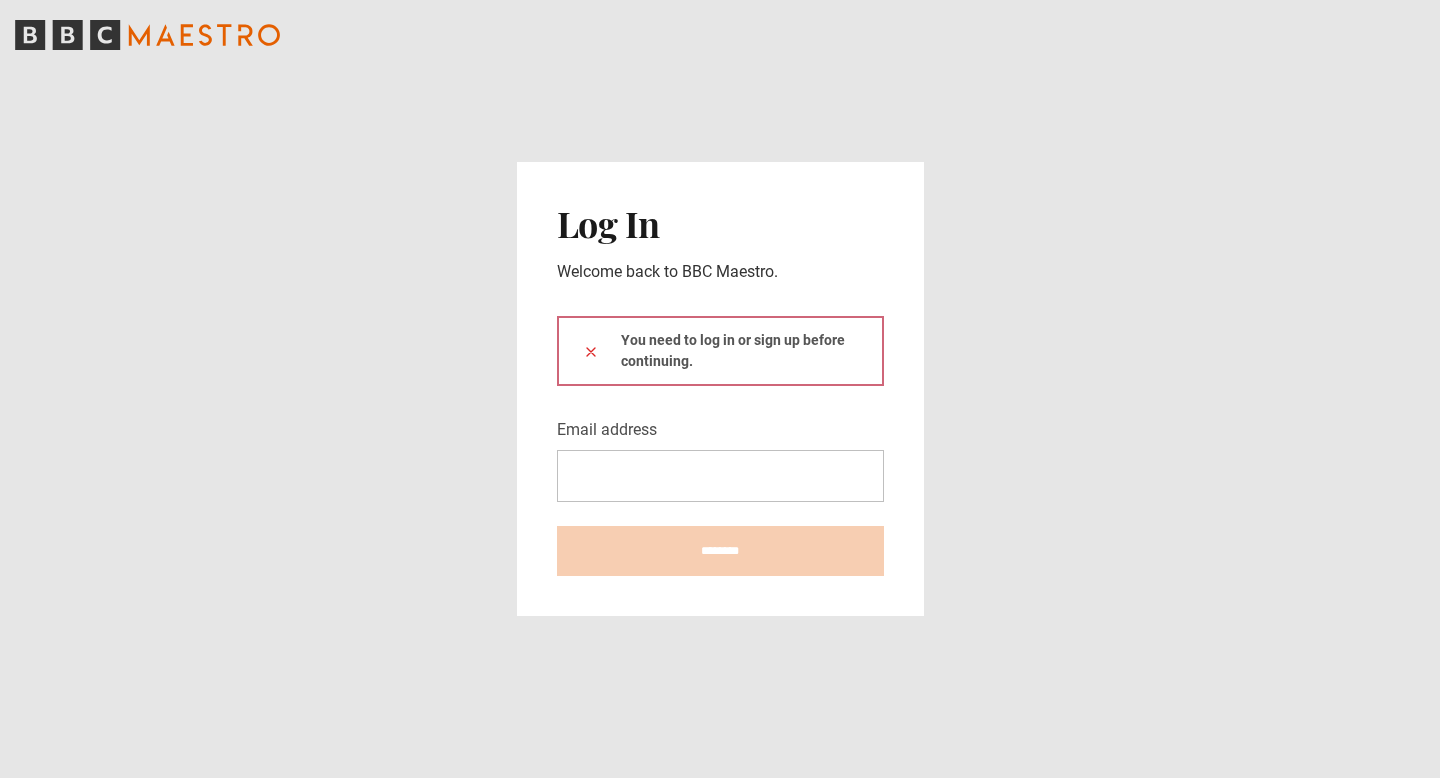 scroll, scrollTop: 0, scrollLeft: 0, axis: both 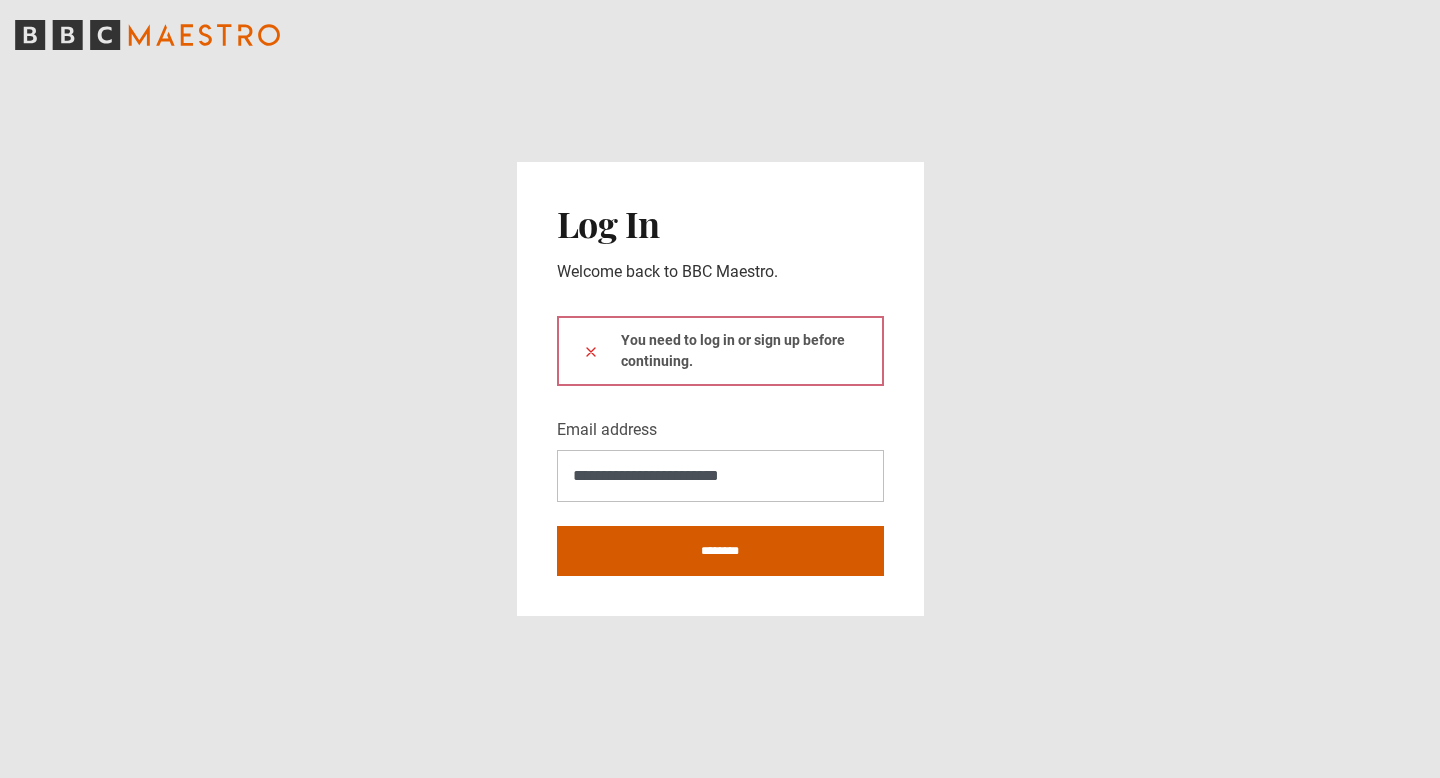 click on "********" at bounding box center [720, 551] 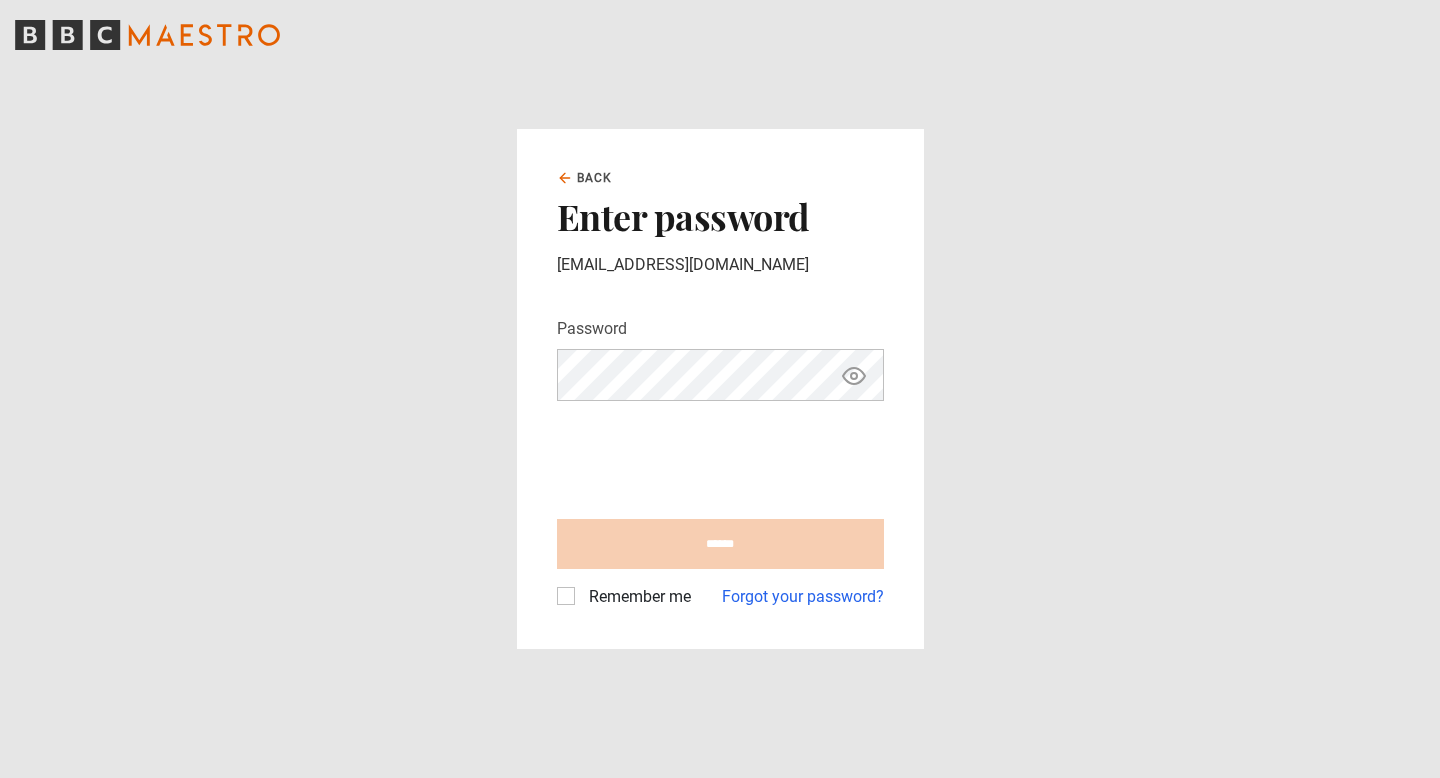 scroll, scrollTop: 0, scrollLeft: 0, axis: both 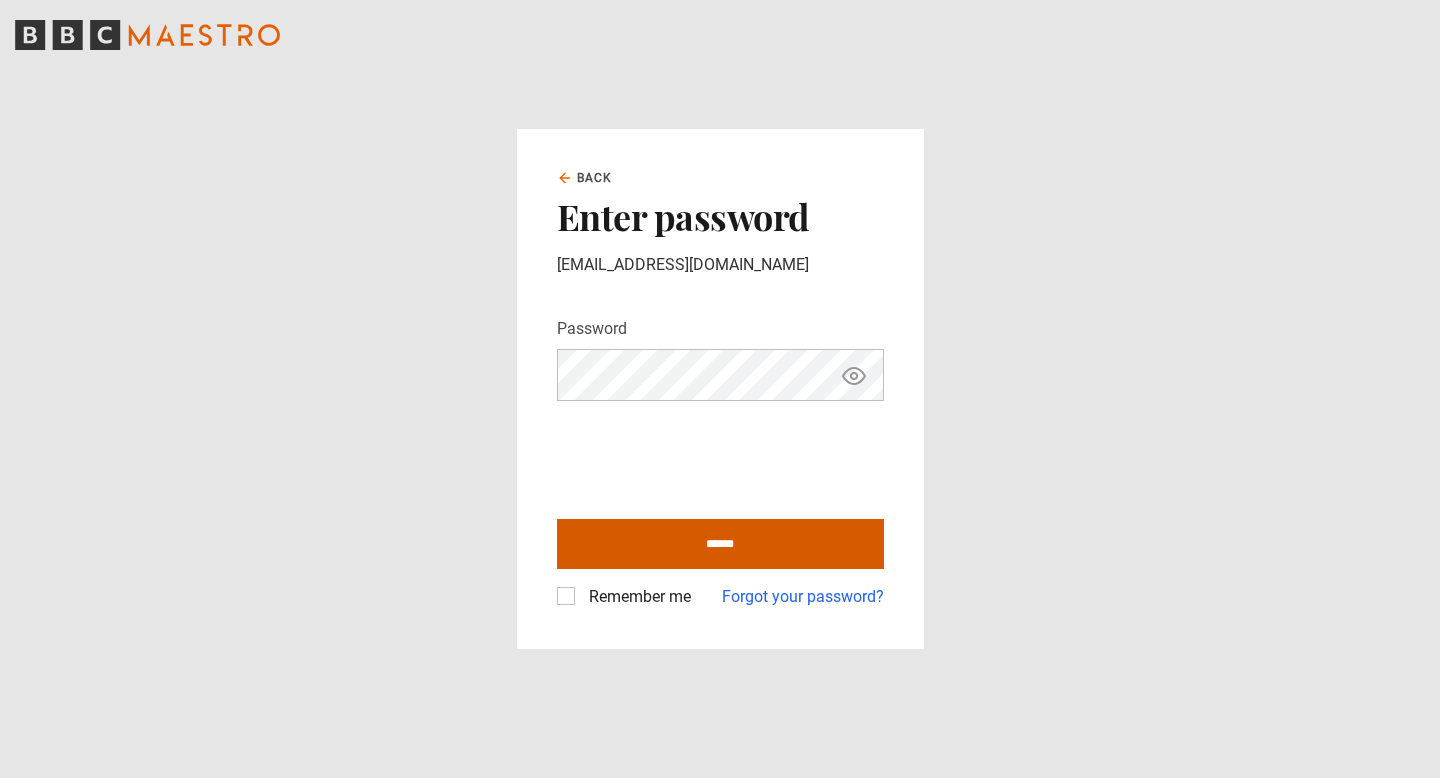 click on "******" at bounding box center (720, 544) 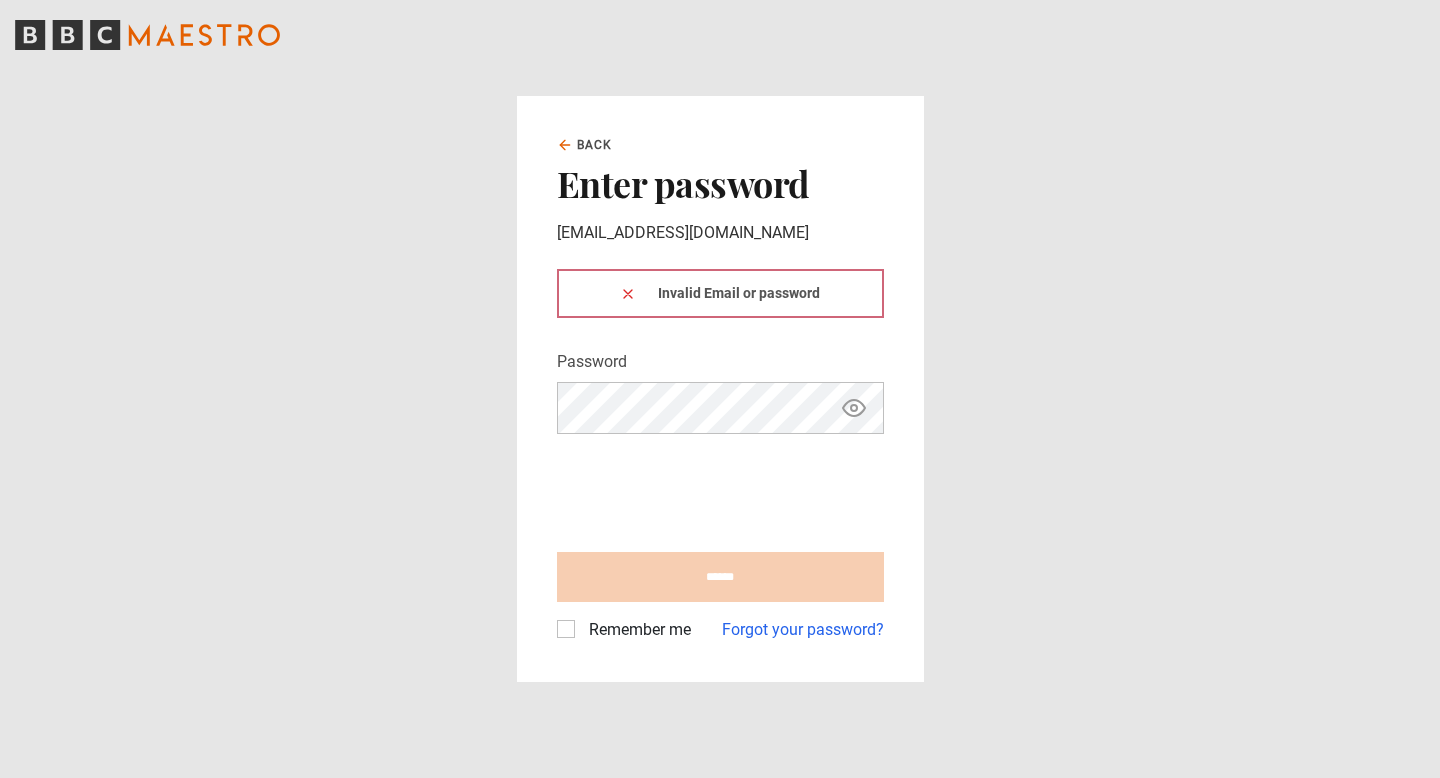 scroll, scrollTop: 0, scrollLeft: 0, axis: both 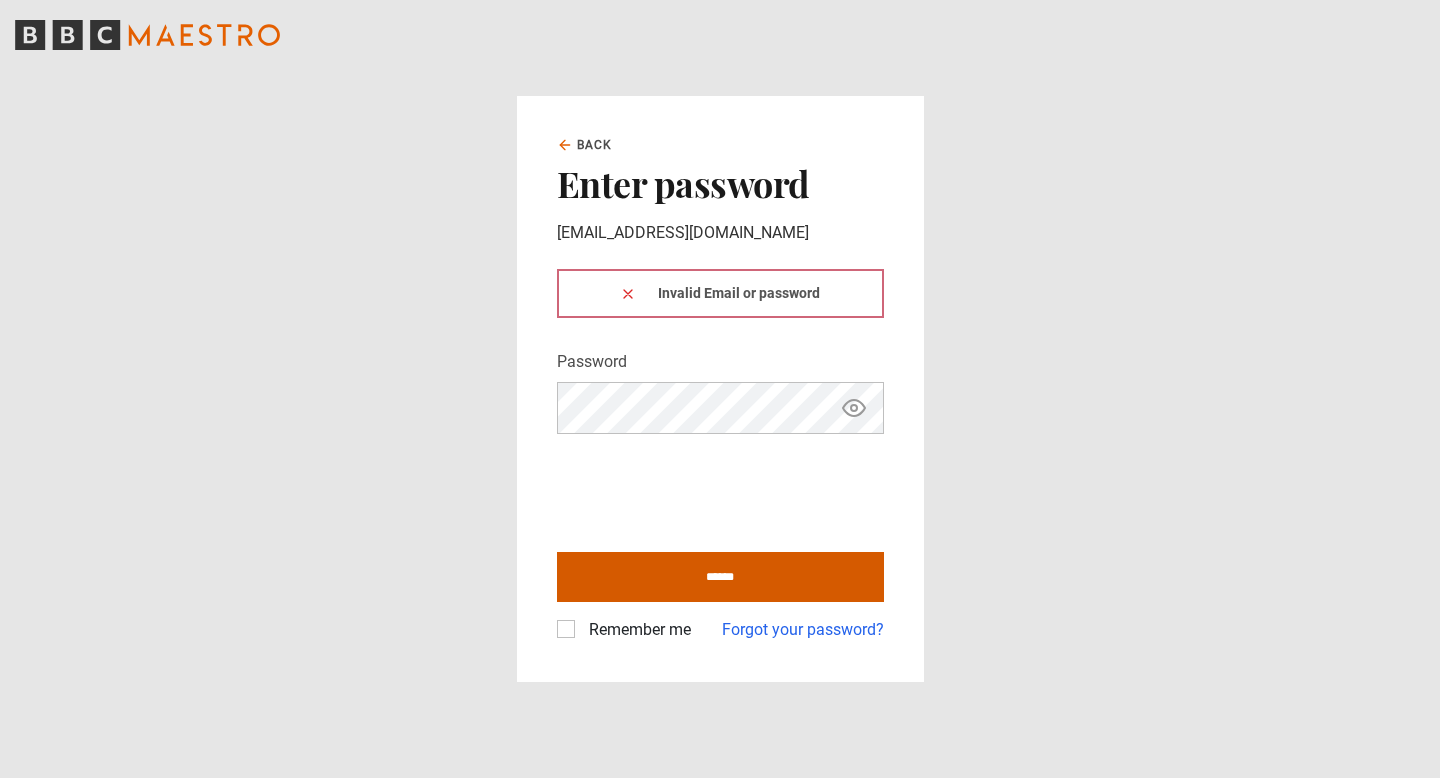 click on "******" at bounding box center (720, 577) 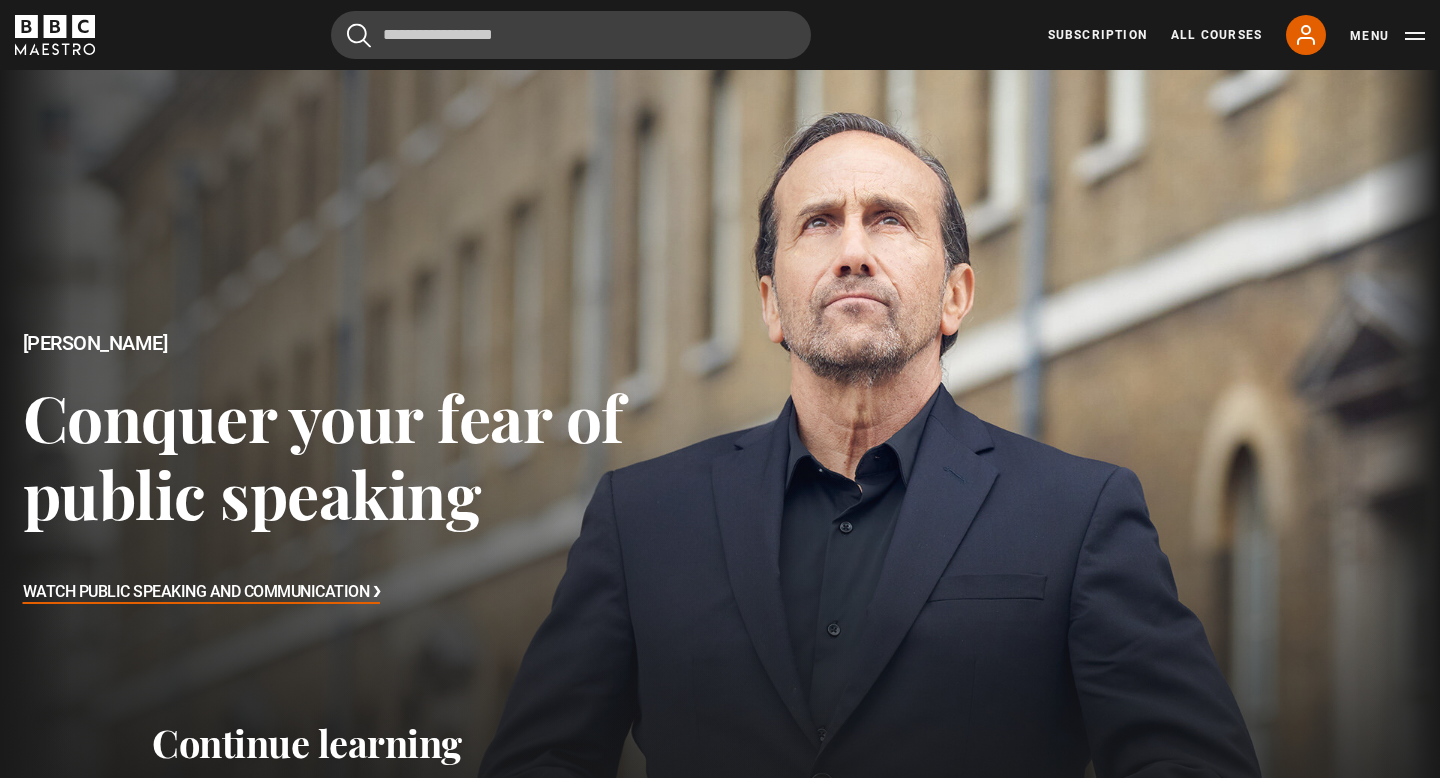 scroll, scrollTop: 0, scrollLeft: 0, axis: both 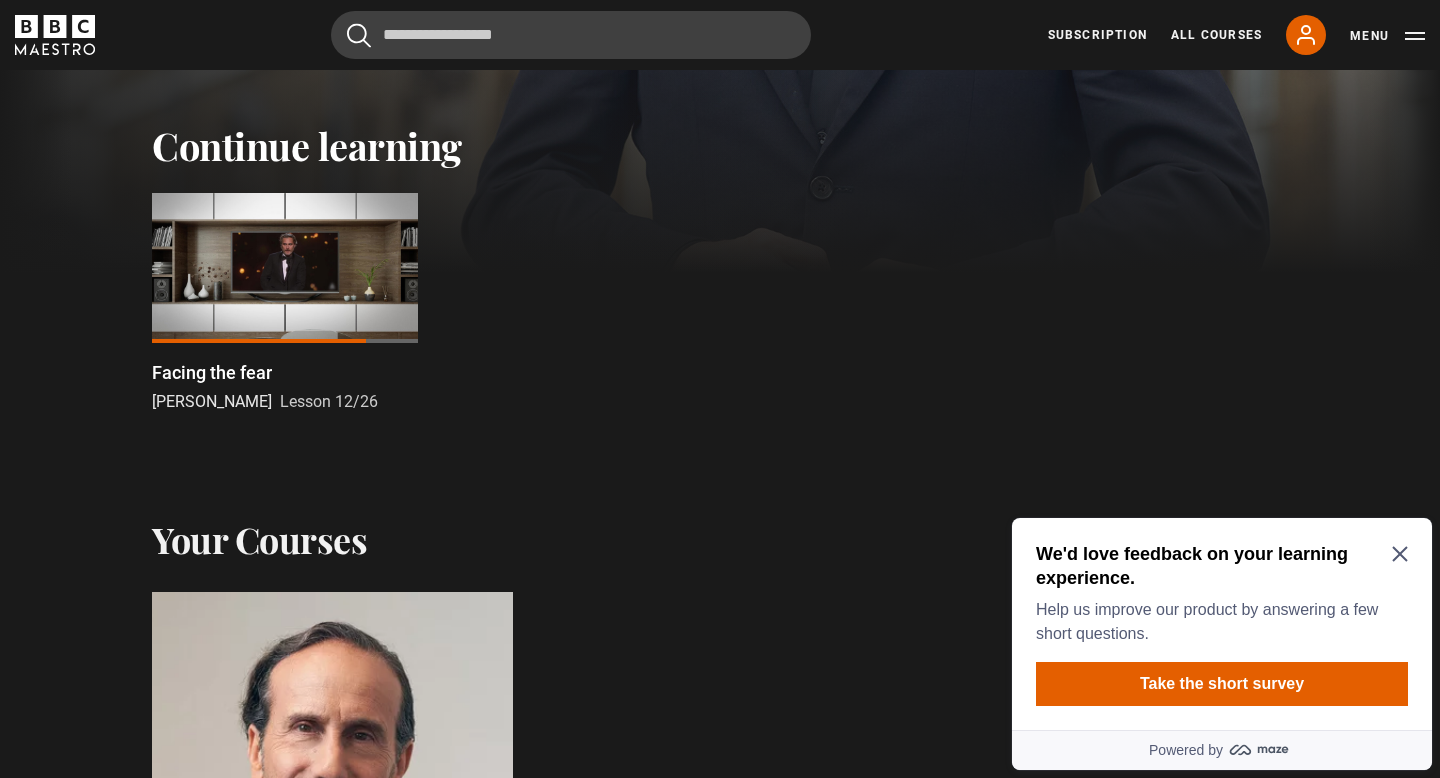 click 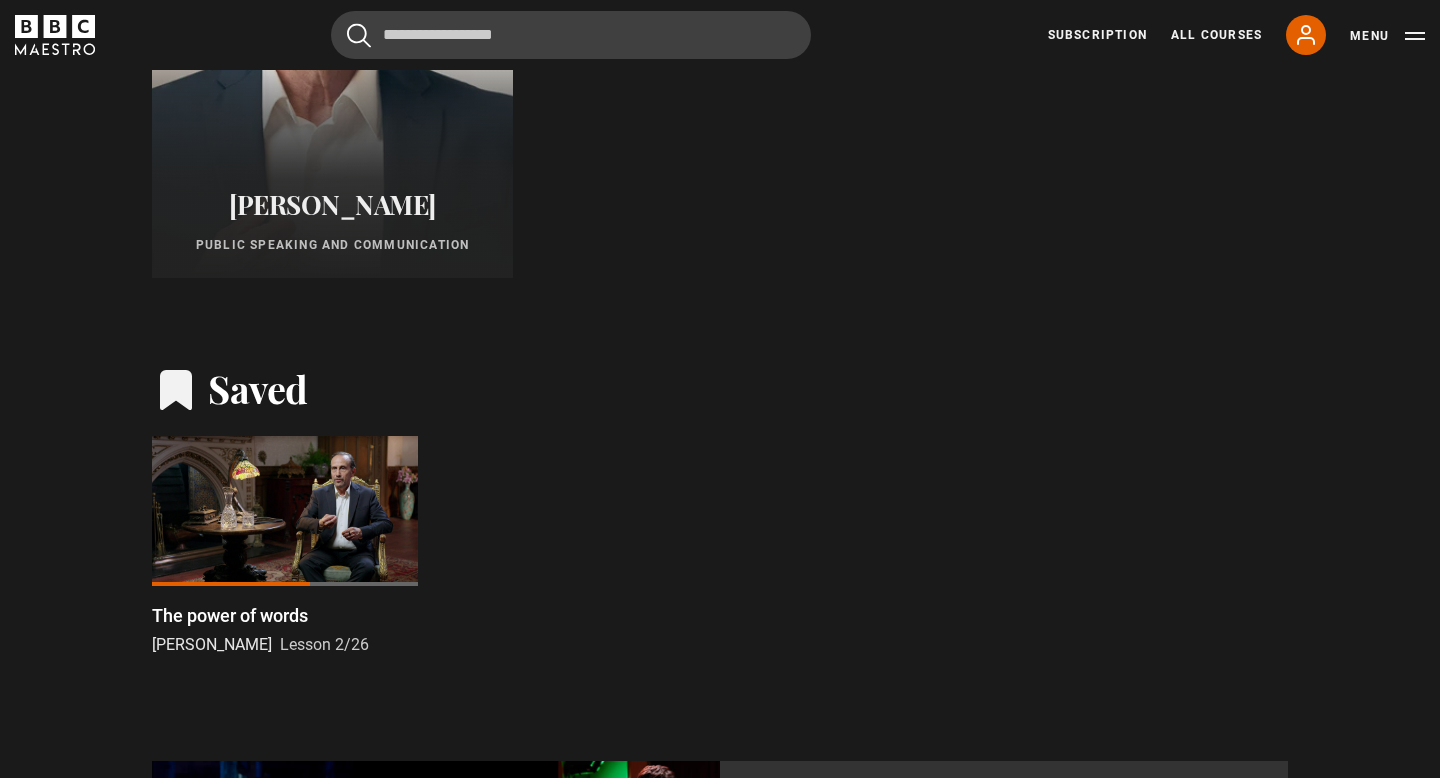 scroll, scrollTop: 1370, scrollLeft: 0, axis: vertical 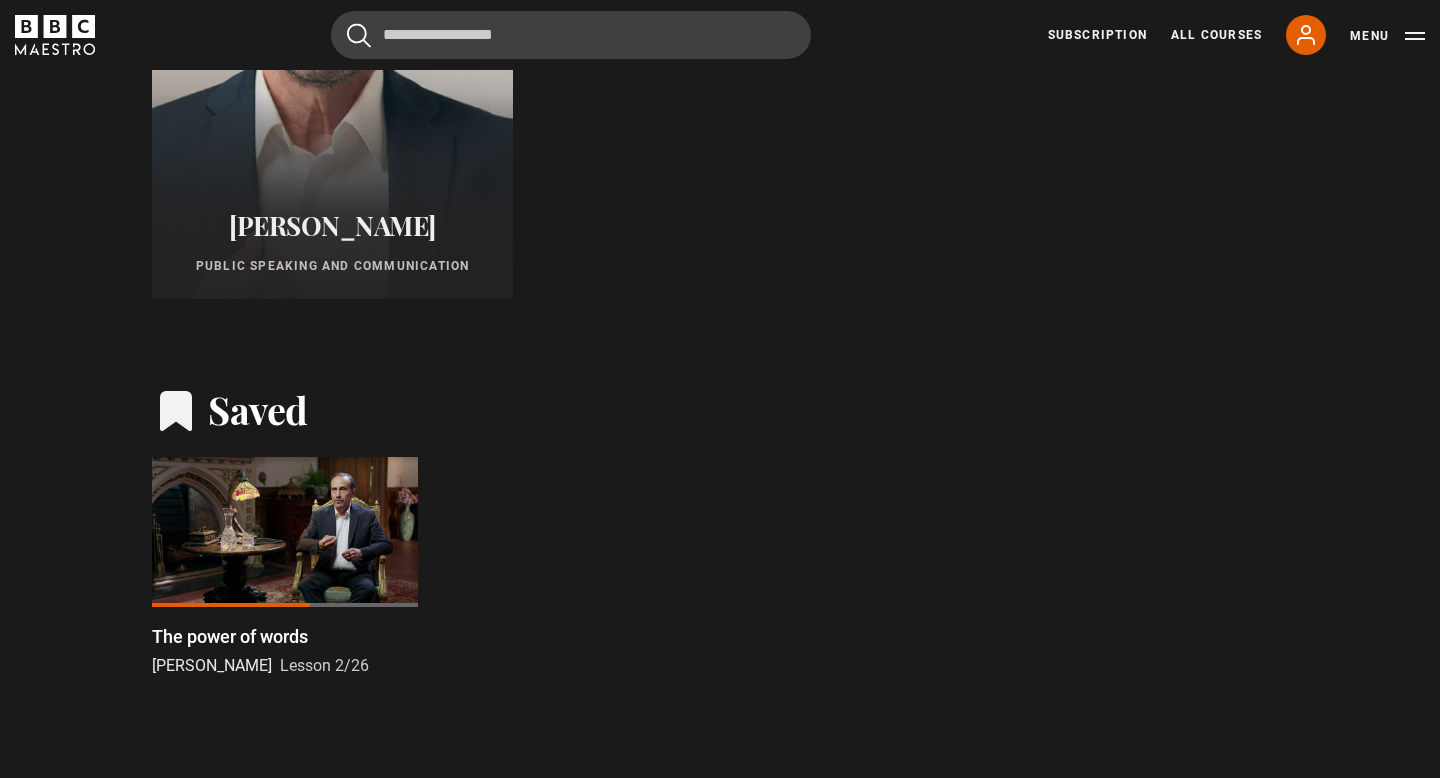 click at bounding box center [332, 59] 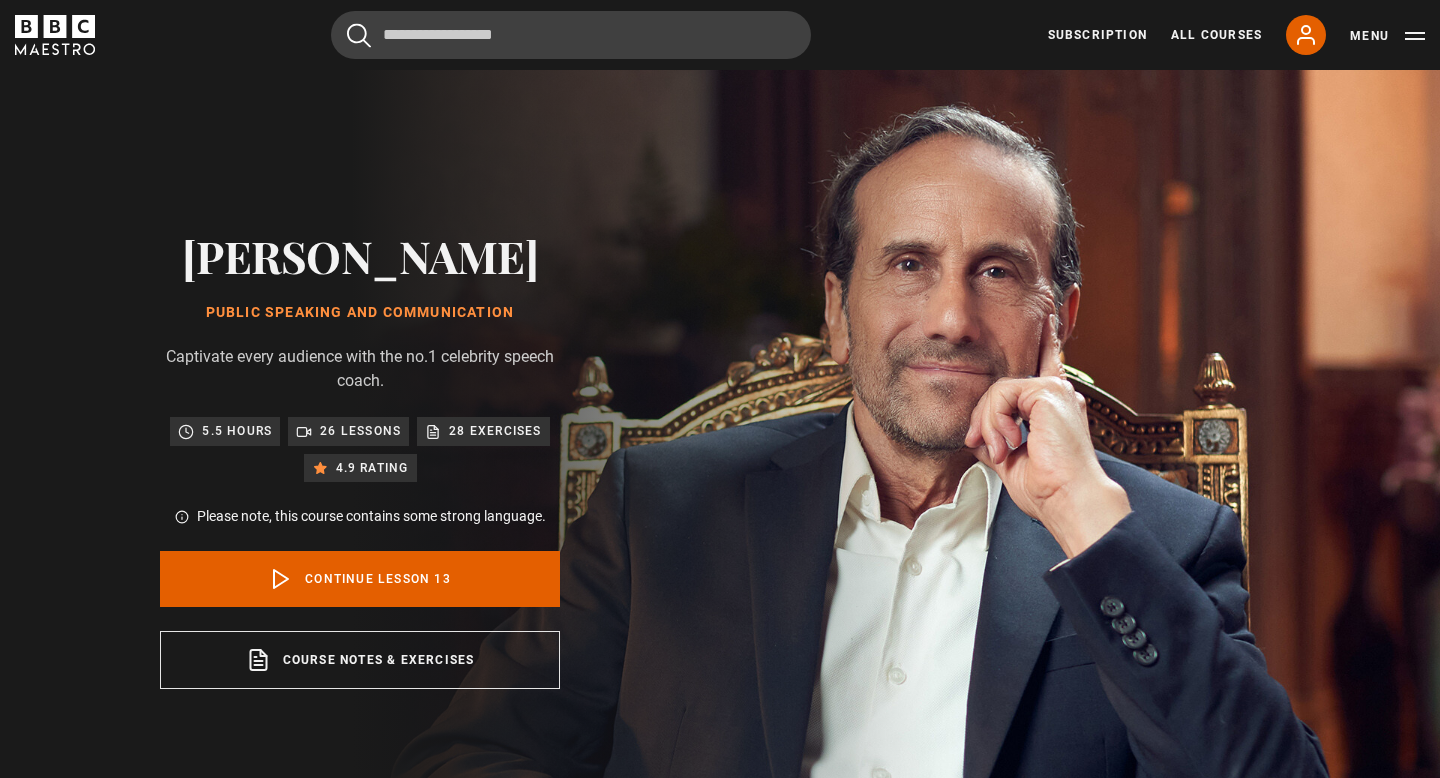 scroll, scrollTop: 849, scrollLeft: 0, axis: vertical 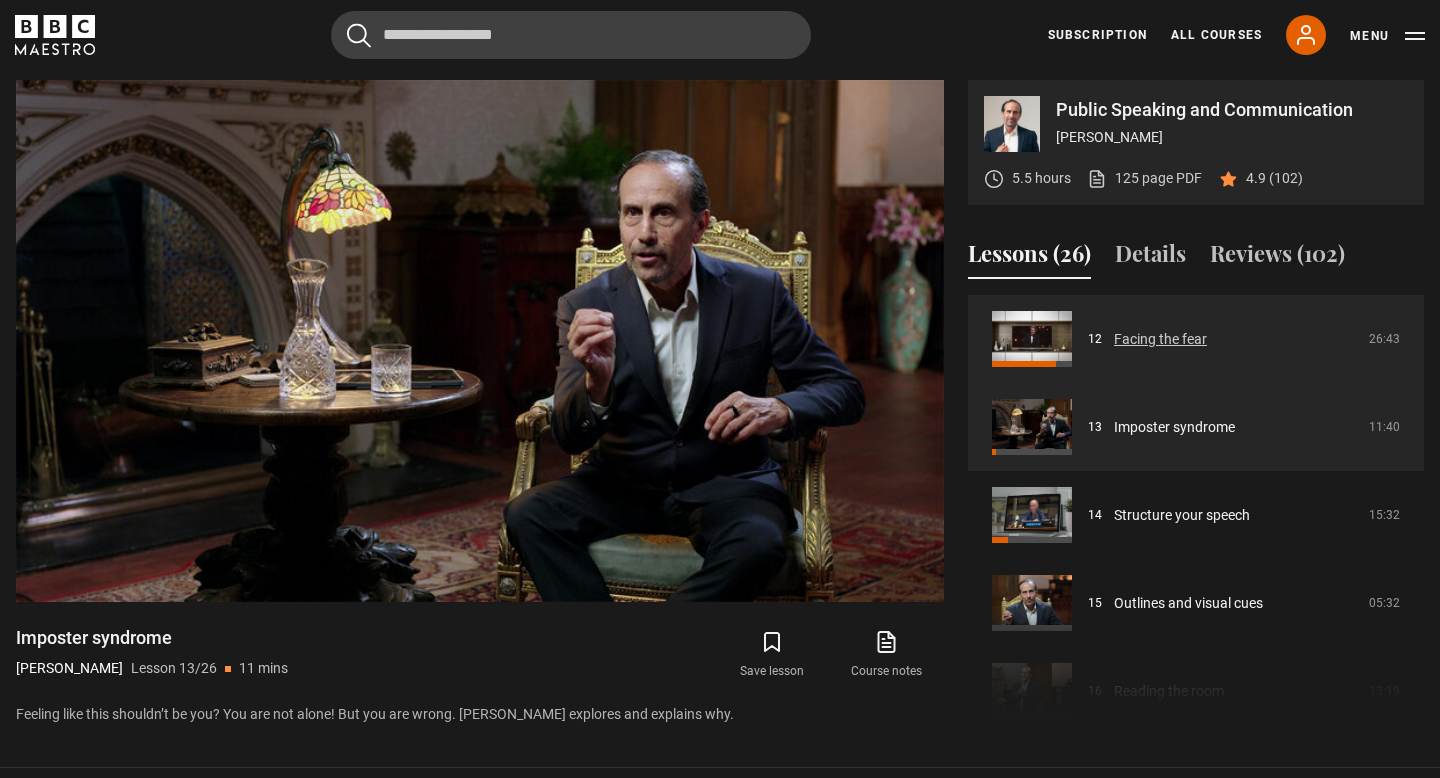 click on "Facing the fear" at bounding box center [1160, 339] 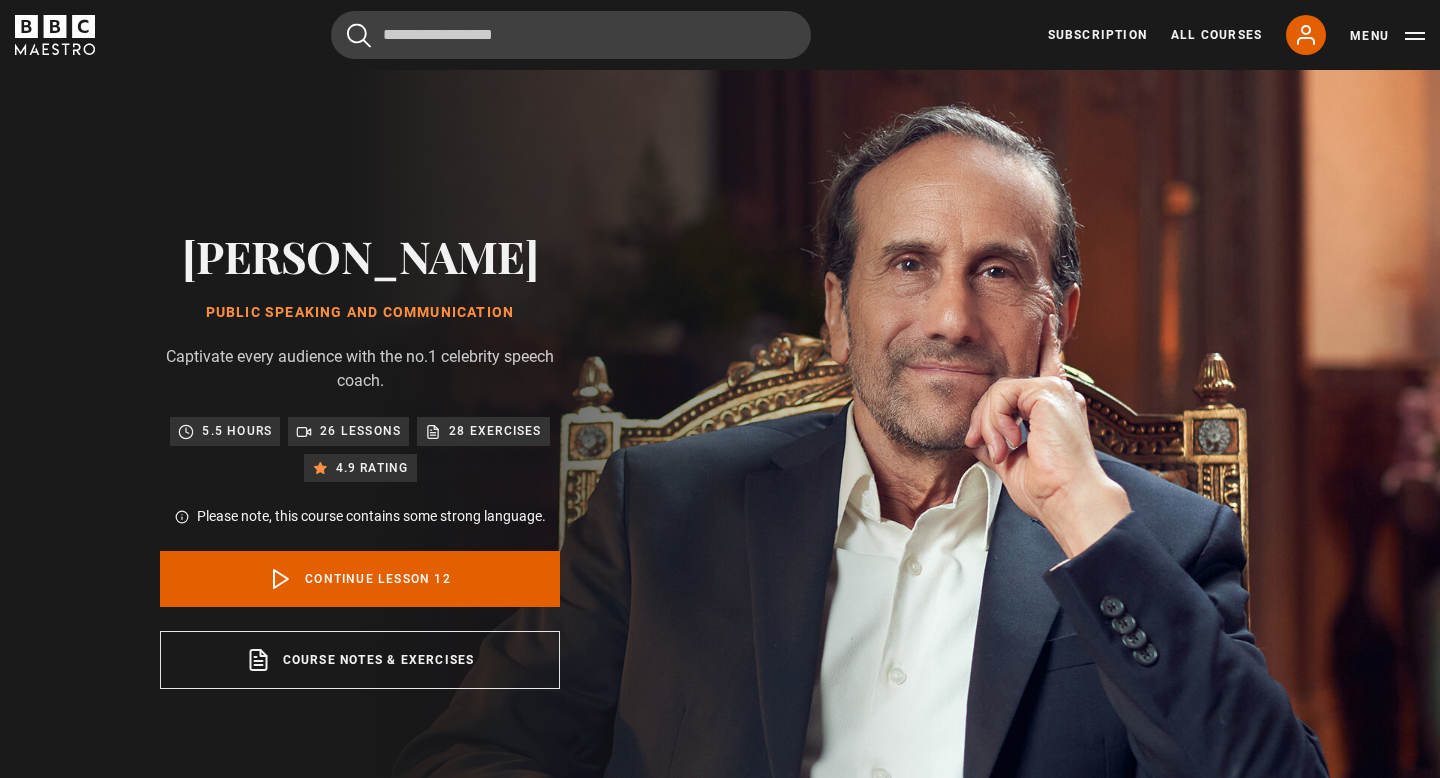 scroll, scrollTop: 849, scrollLeft: 0, axis: vertical 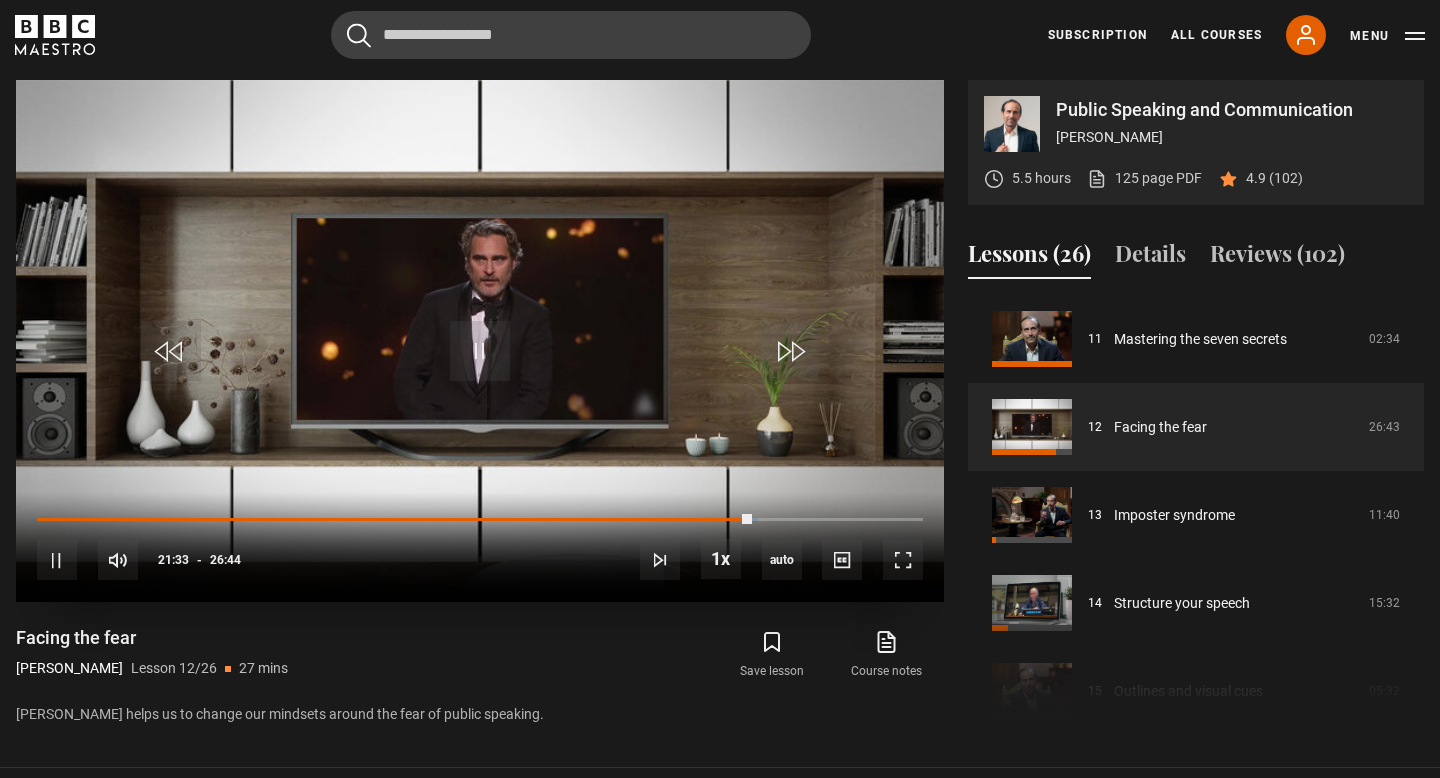 drag, startPoint x: 748, startPoint y: 512, endPoint x: 70, endPoint y: 525, distance: 678.12463 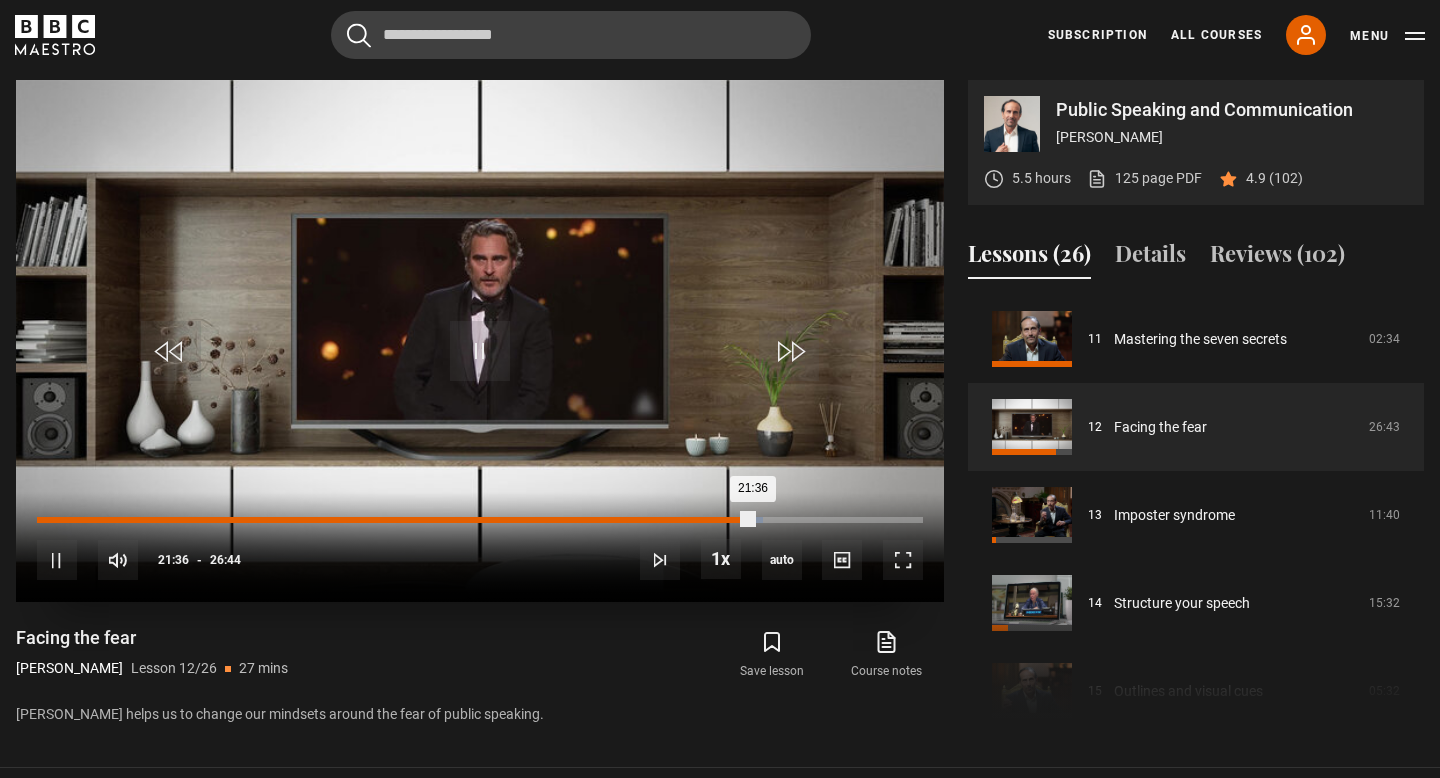 click on "21:36" at bounding box center (395, 520) 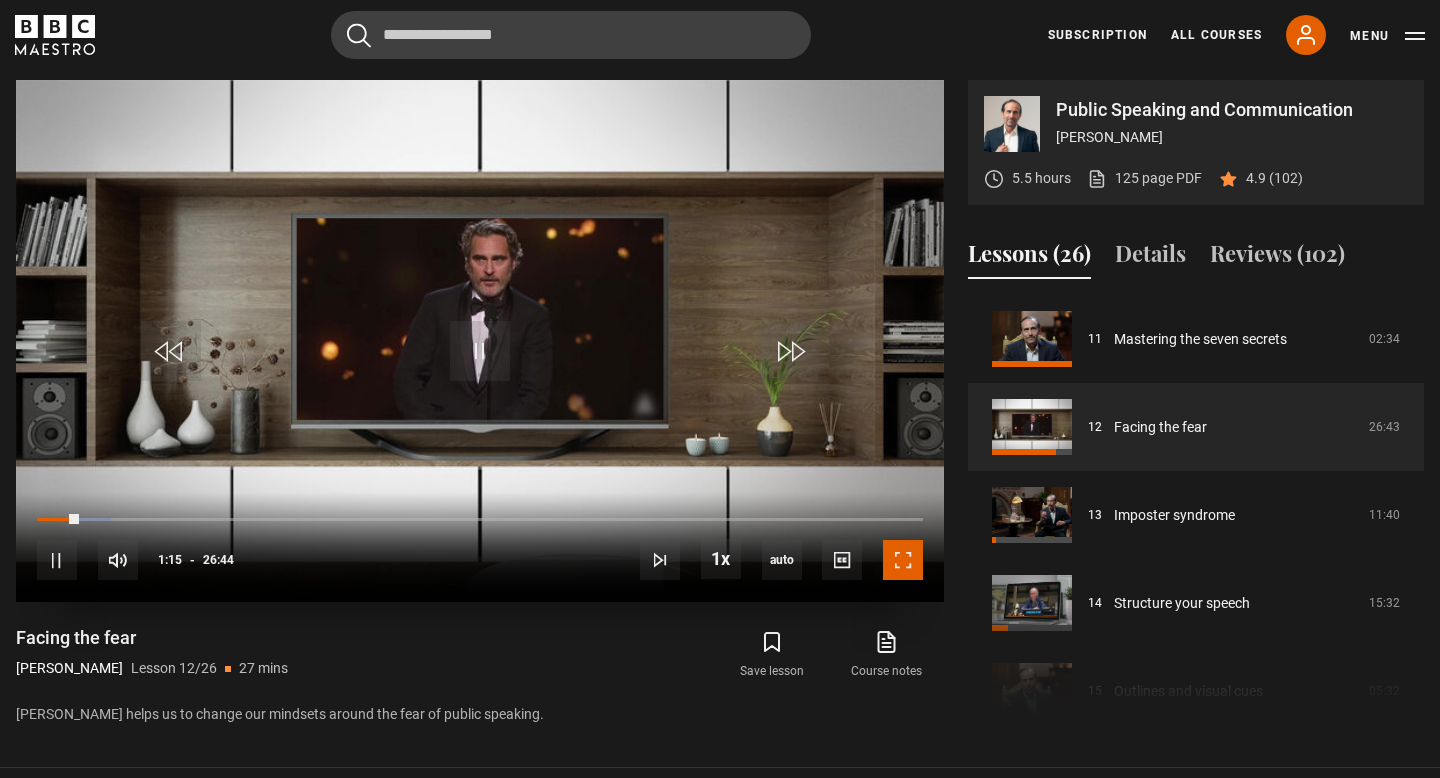 click at bounding box center [903, 560] 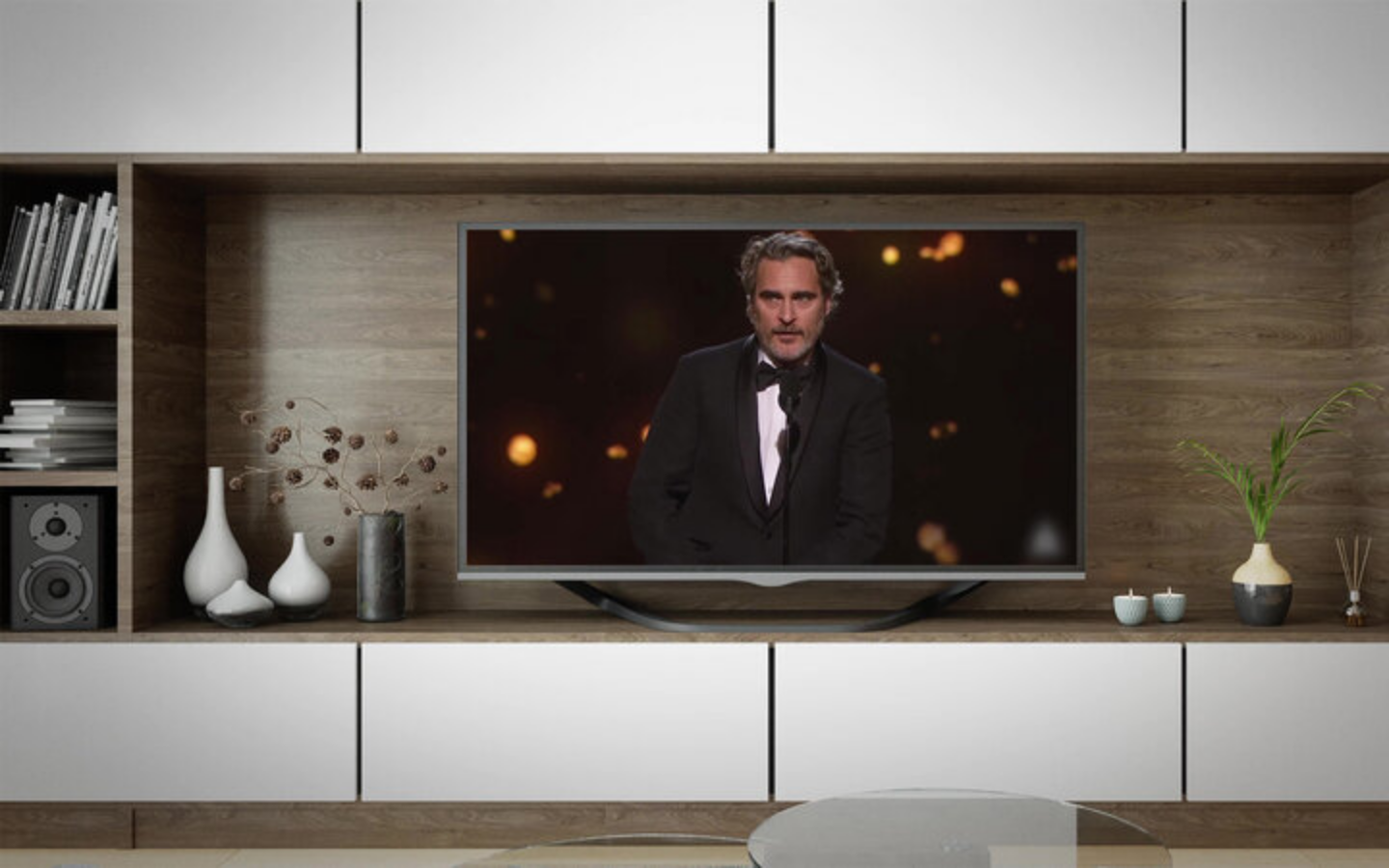 click at bounding box center [694, 434] 